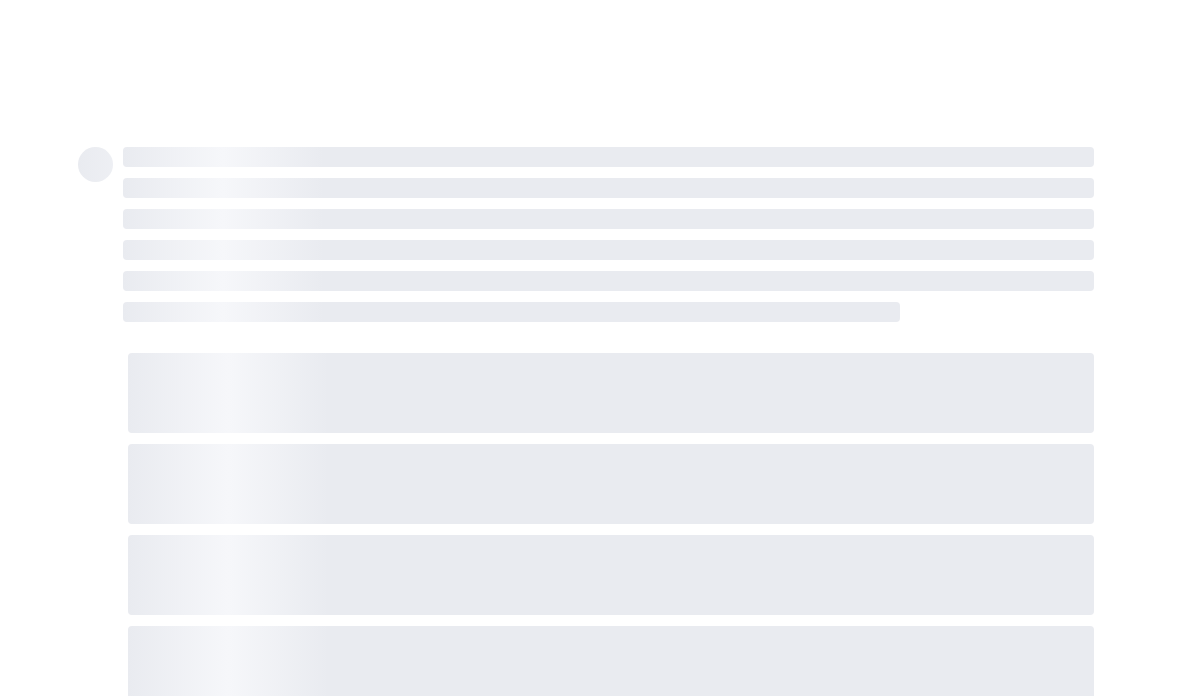 scroll, scrollTop: 0, scrollLeft: 0, axis: both 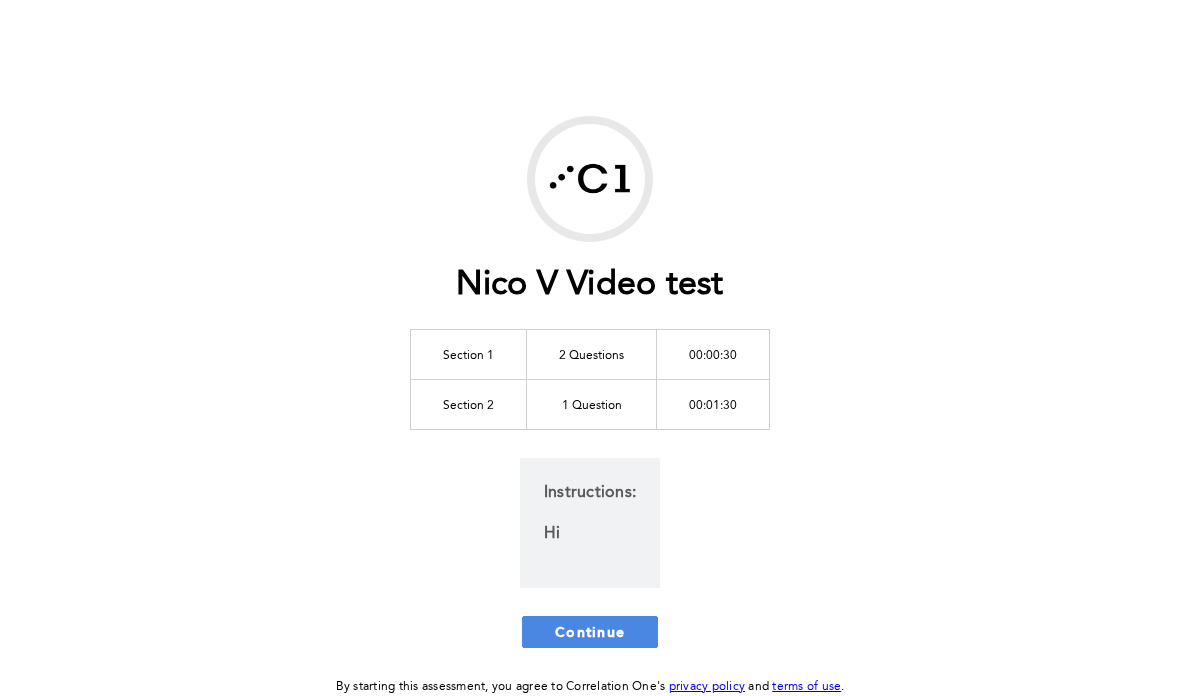 click on "Continue" at bounding box center (590, 632) 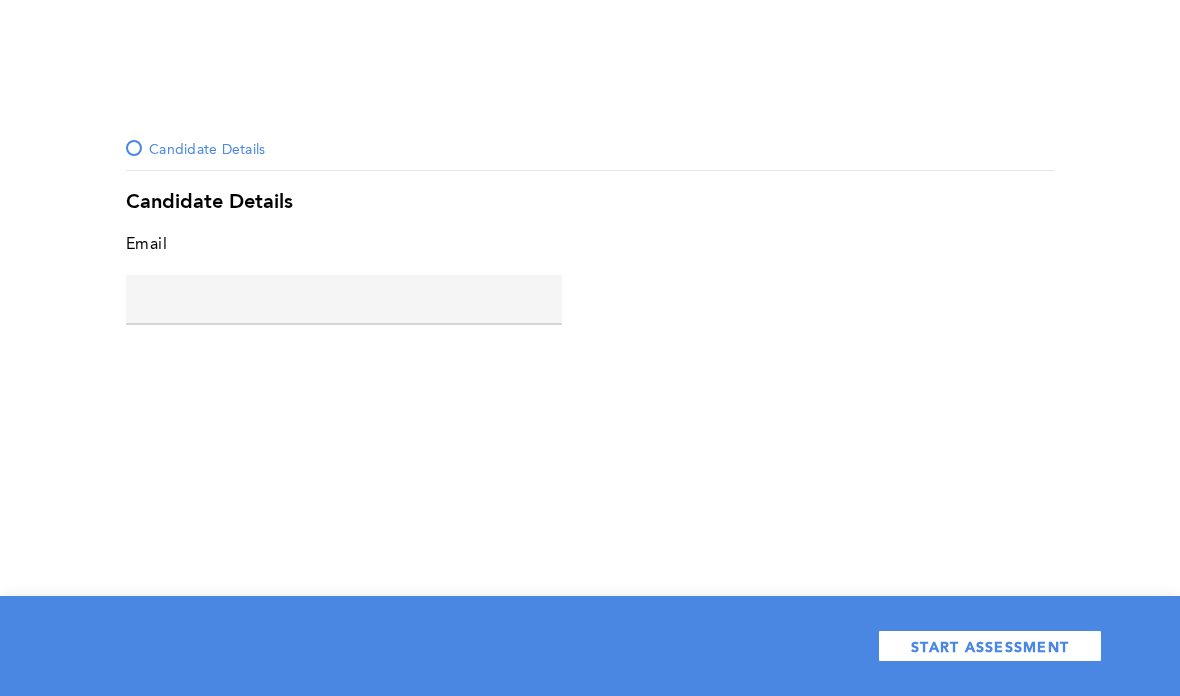 click 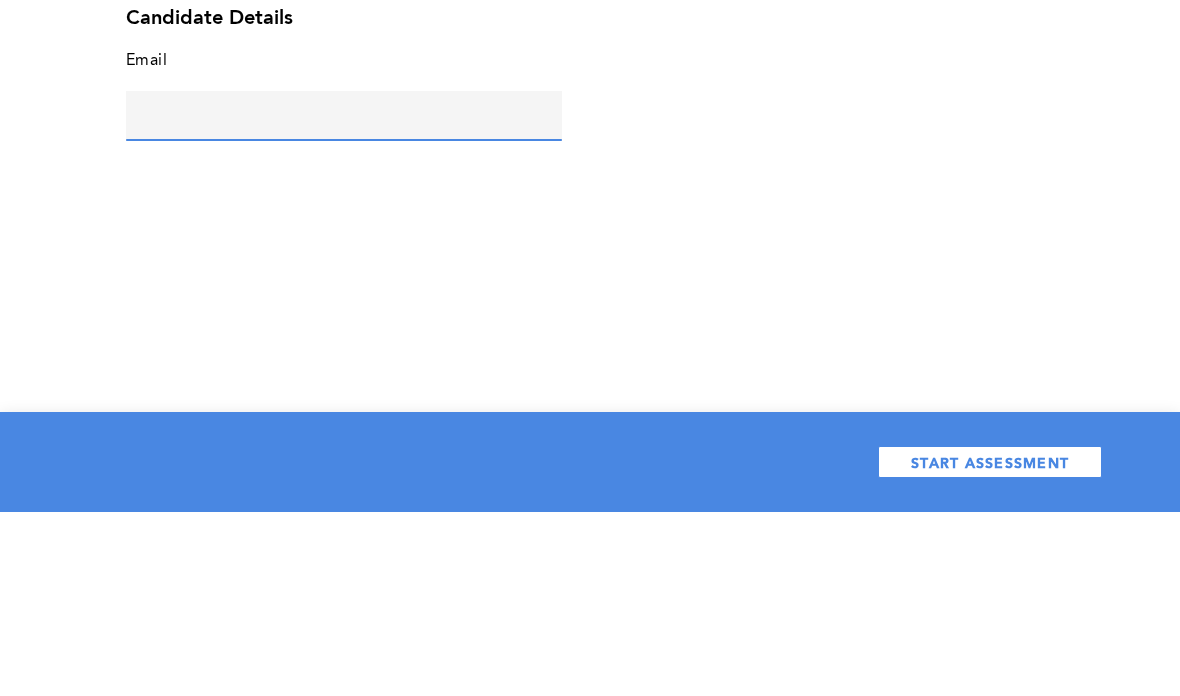 scroll, scrollTop: 80, scrollLeft: 0, axis: vertical 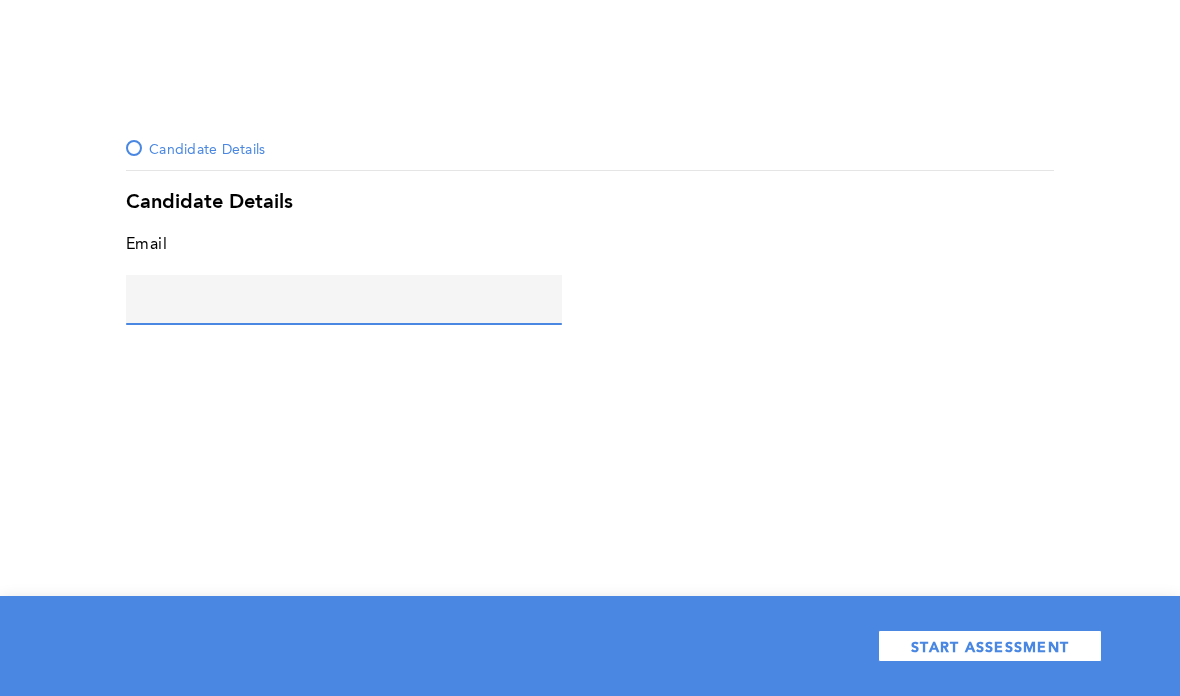 click 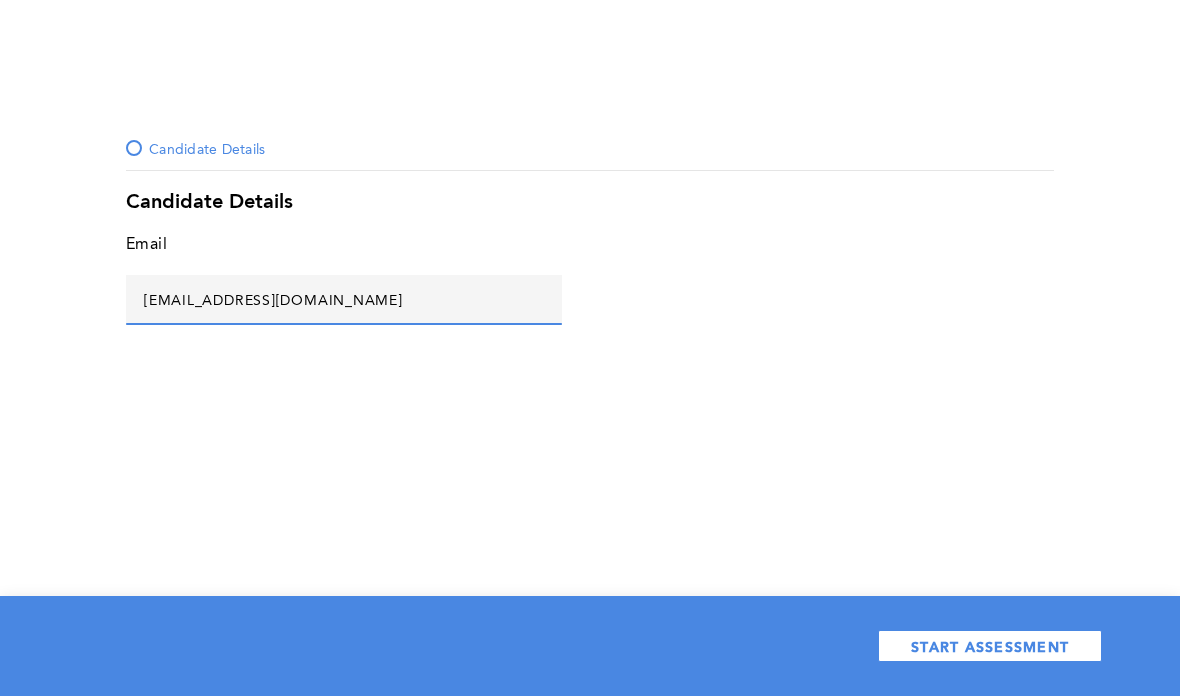 type on "[EMAIL_ADDRESS][DOMAIN_NAME]" 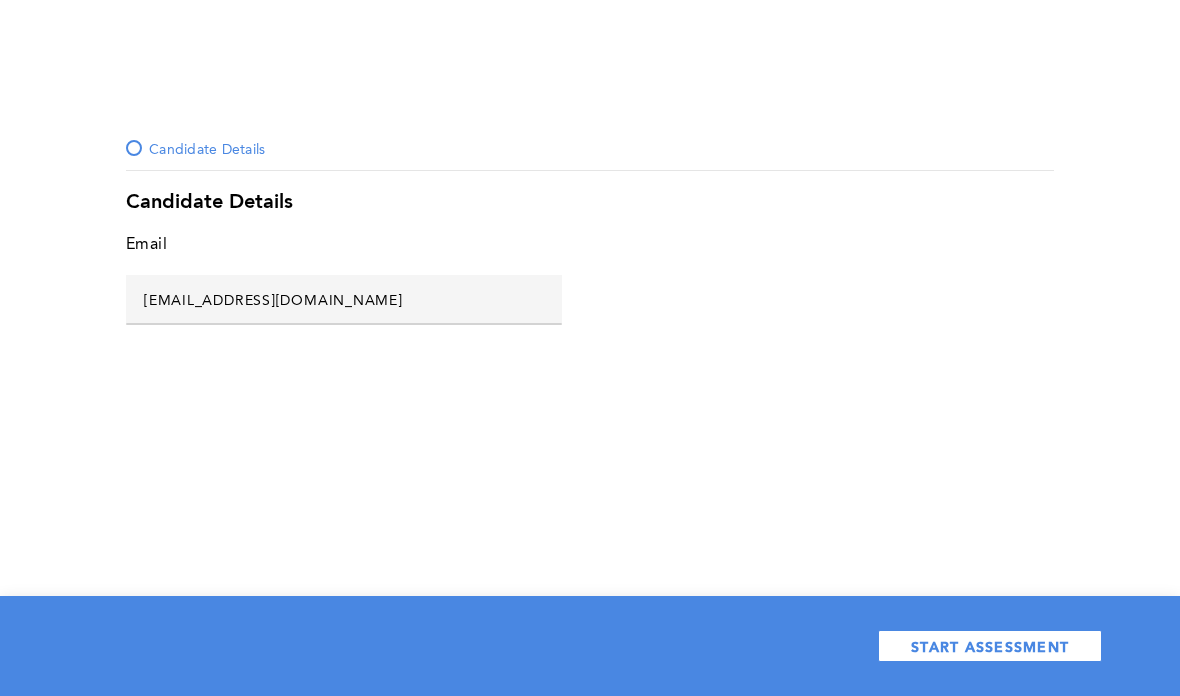 click on "START ASSESSMENT" at bounding box center [990, 646] 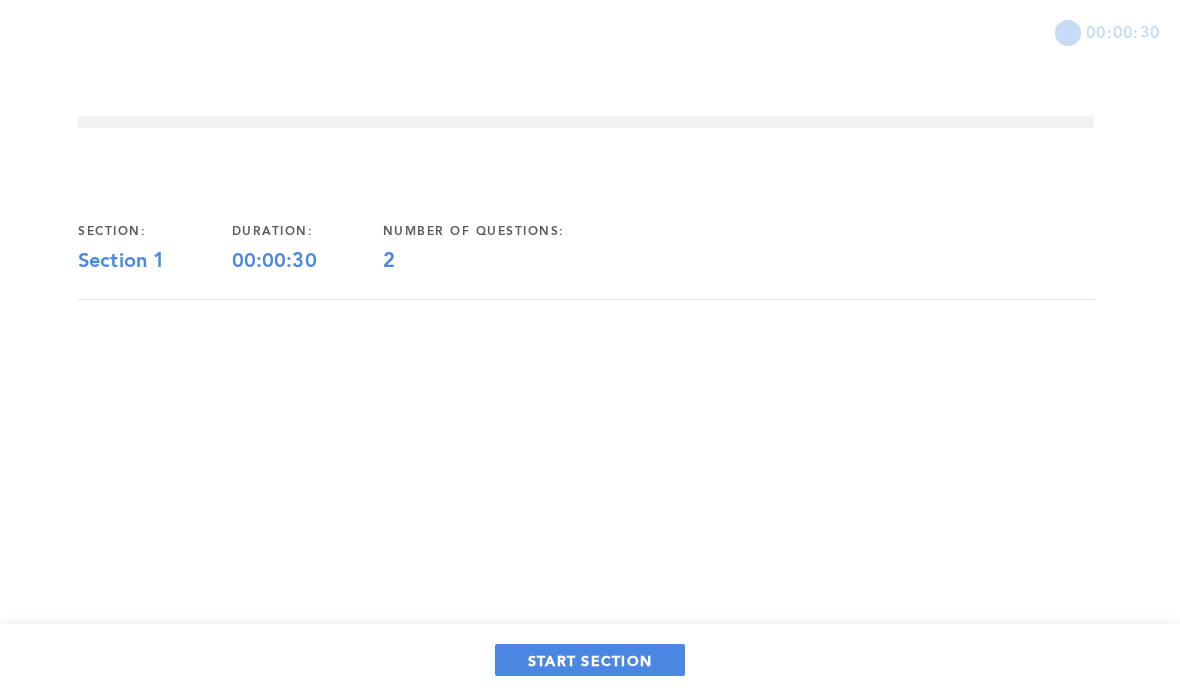 click on "START SECTION" at bounding box center [590, 660] 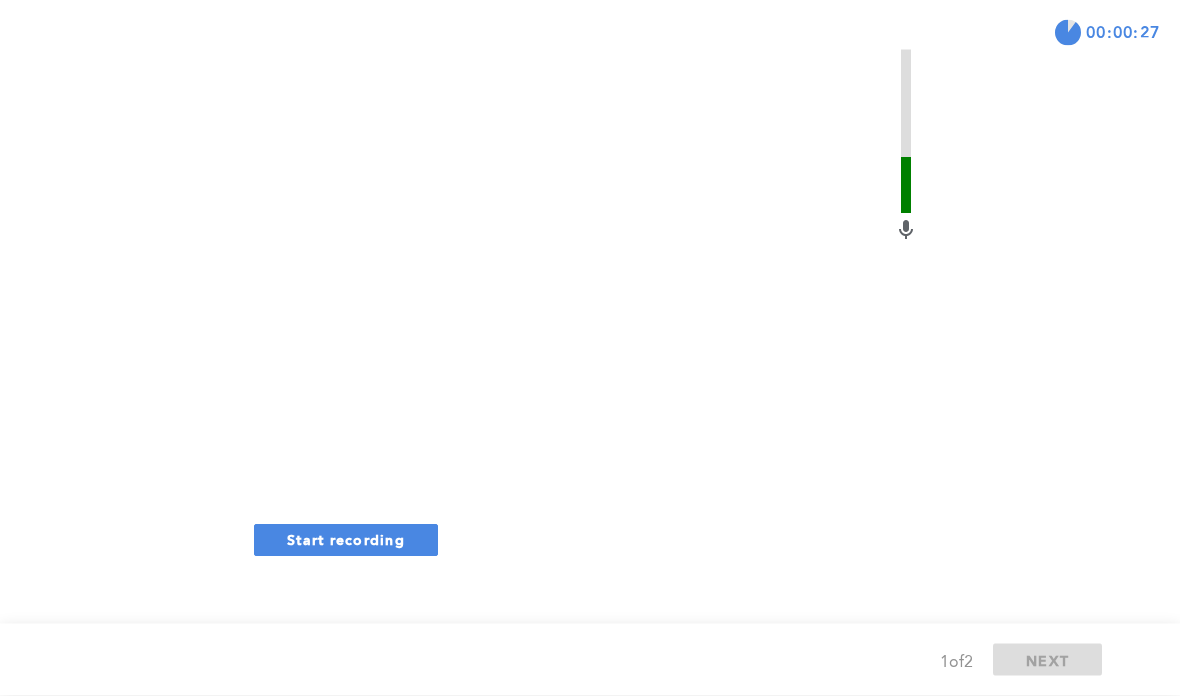 scroll, scrollTop: 379, scrollLeft: 0, axis: vertical 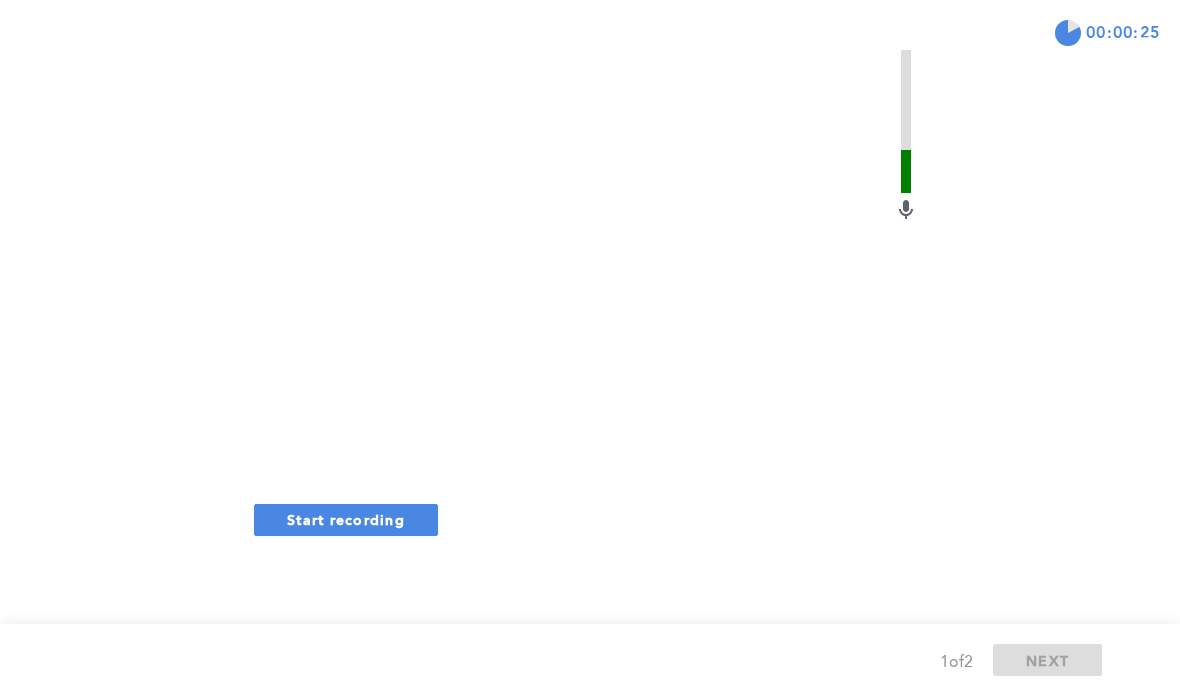 click on "Start recording" at bounding box center [346, 519] 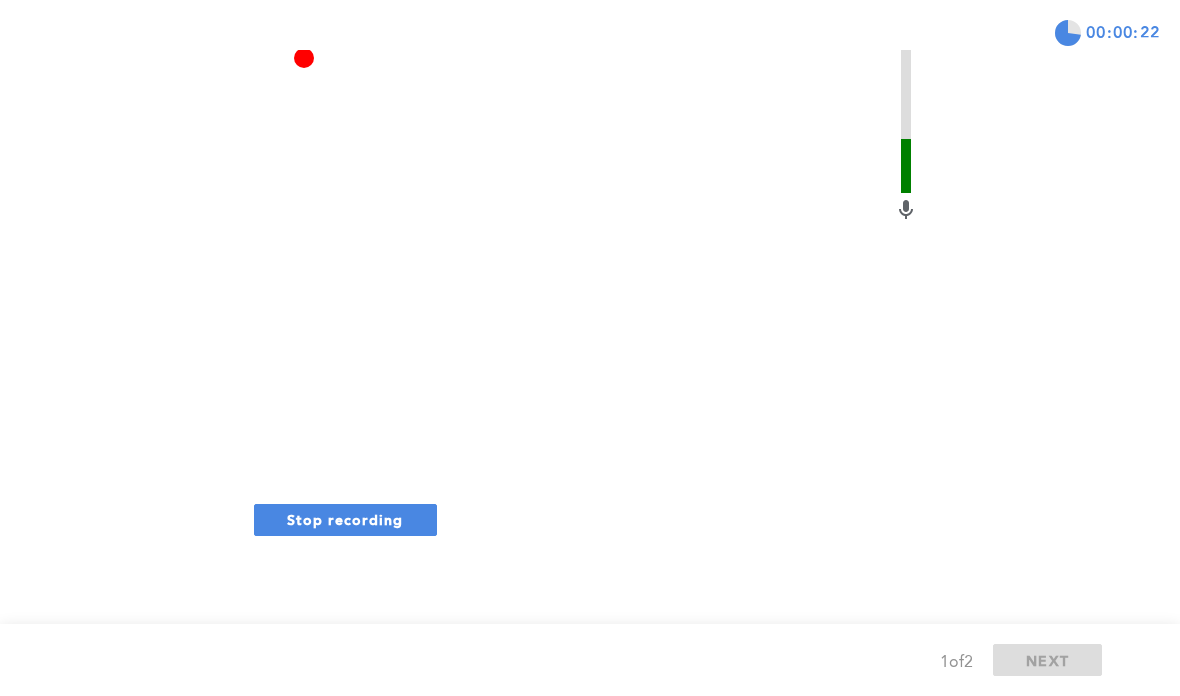 click on "Stop recording" at bounding box center [345, 519] 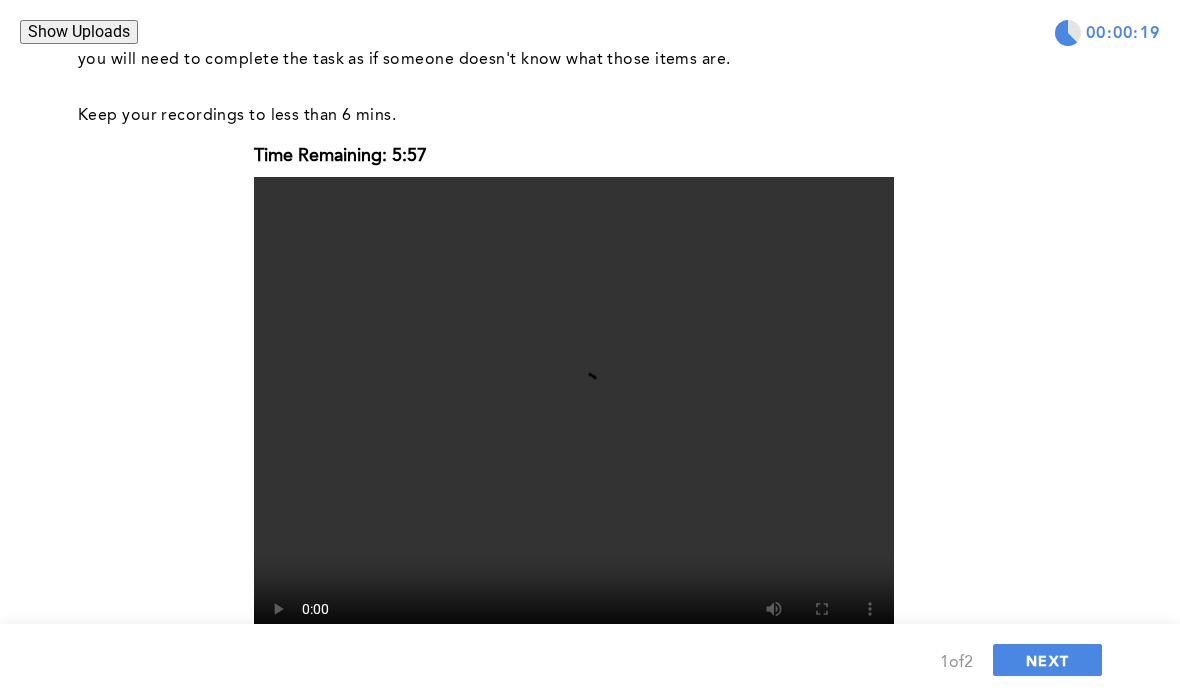 scroll, scrollTop: 201, scrollLeft: 0, axis: vertical 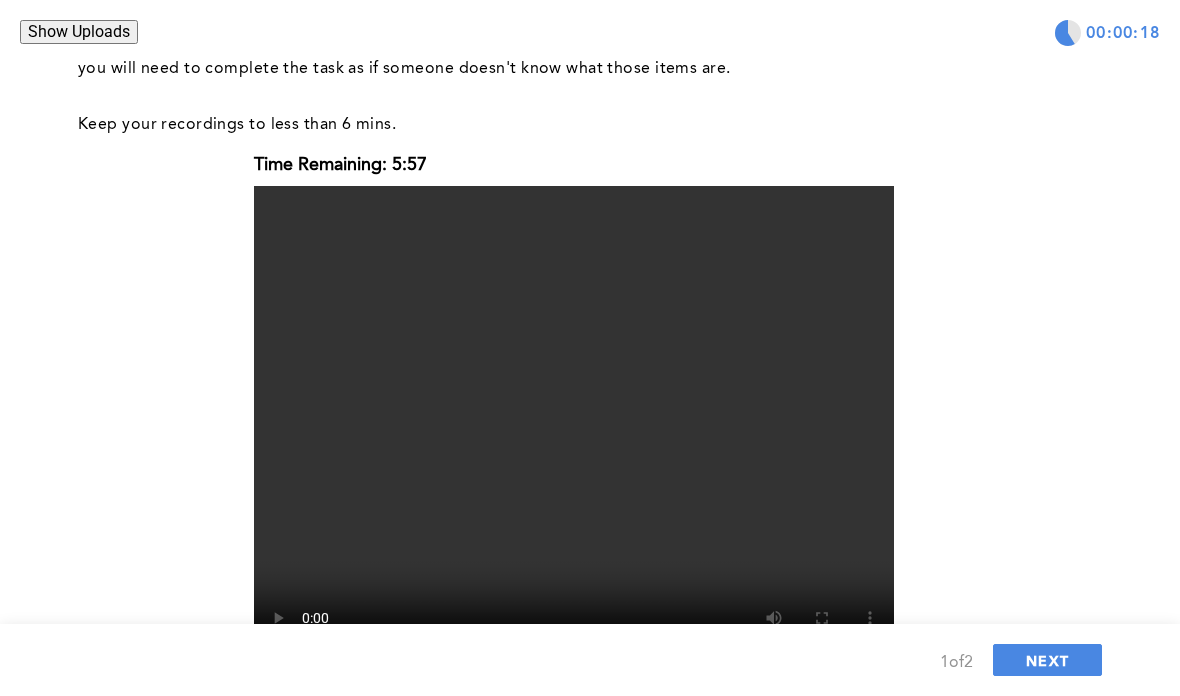 click at bounding box center (574, 426) 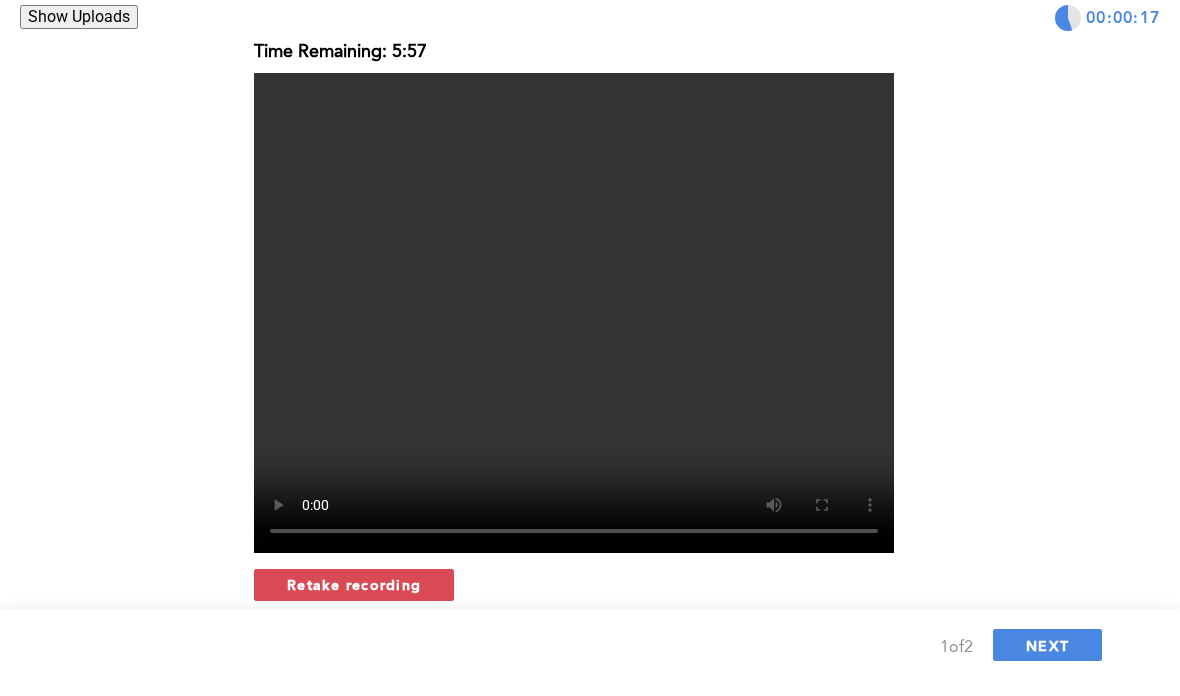 scroll, scrollTop: 379, scrollLeft: 0, axis: vertical 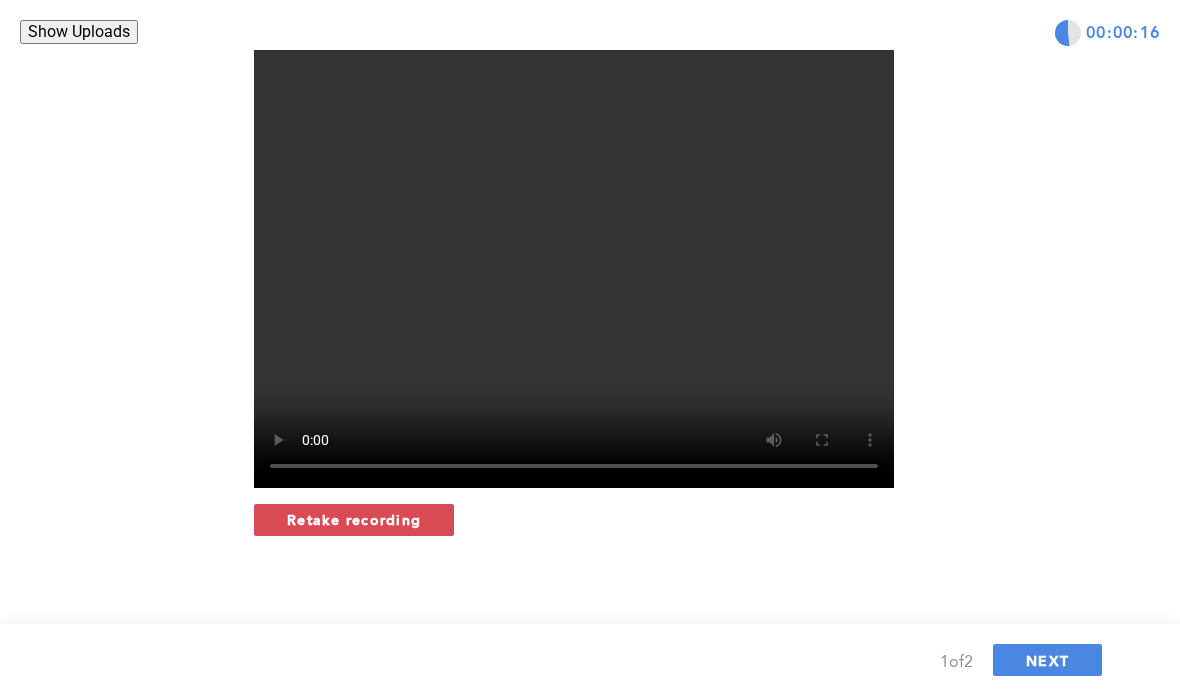 click on "NEXT" at bounding box center (1047, 660) 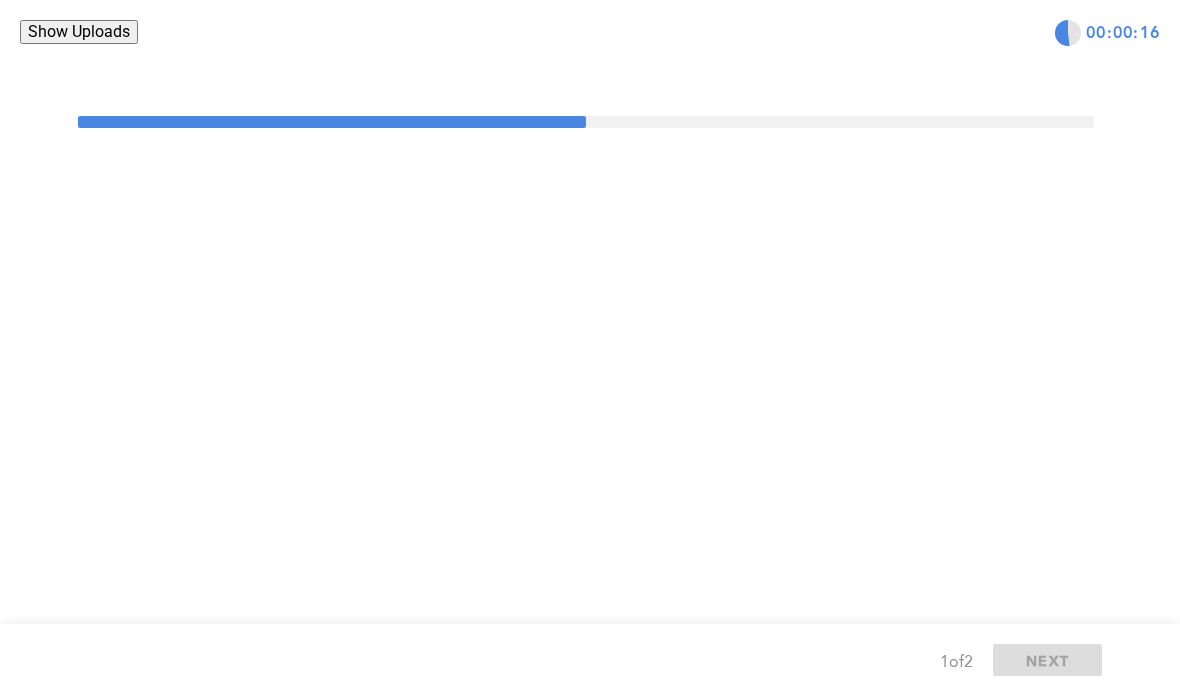 scroll, scrollTop: 80, scrollLeft: 0, axis: vertical 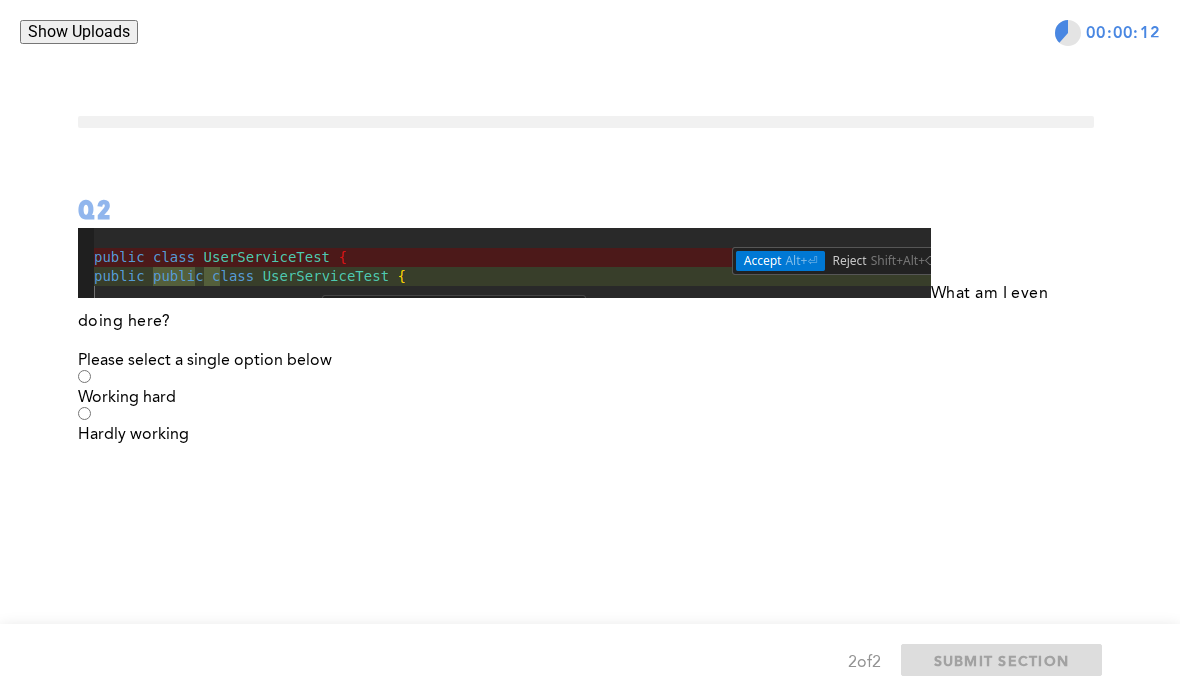 click on "Show Uploads" at bounding box center [79, 32] 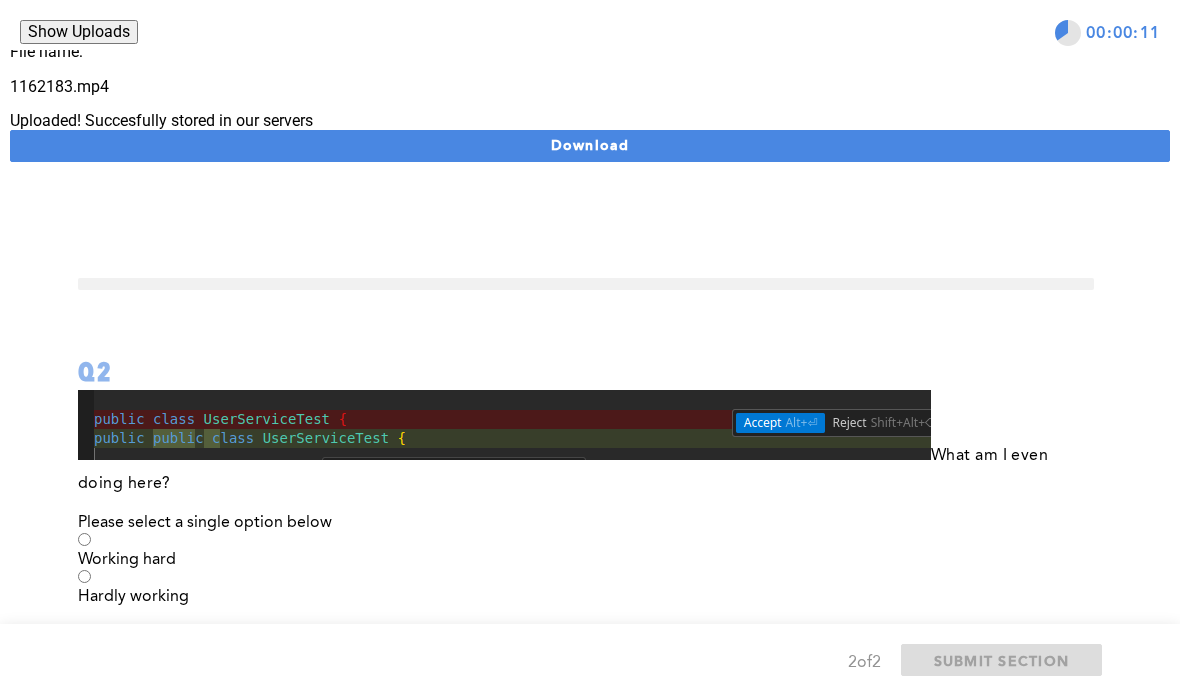click on "x" at bounding box center [1160, 19] 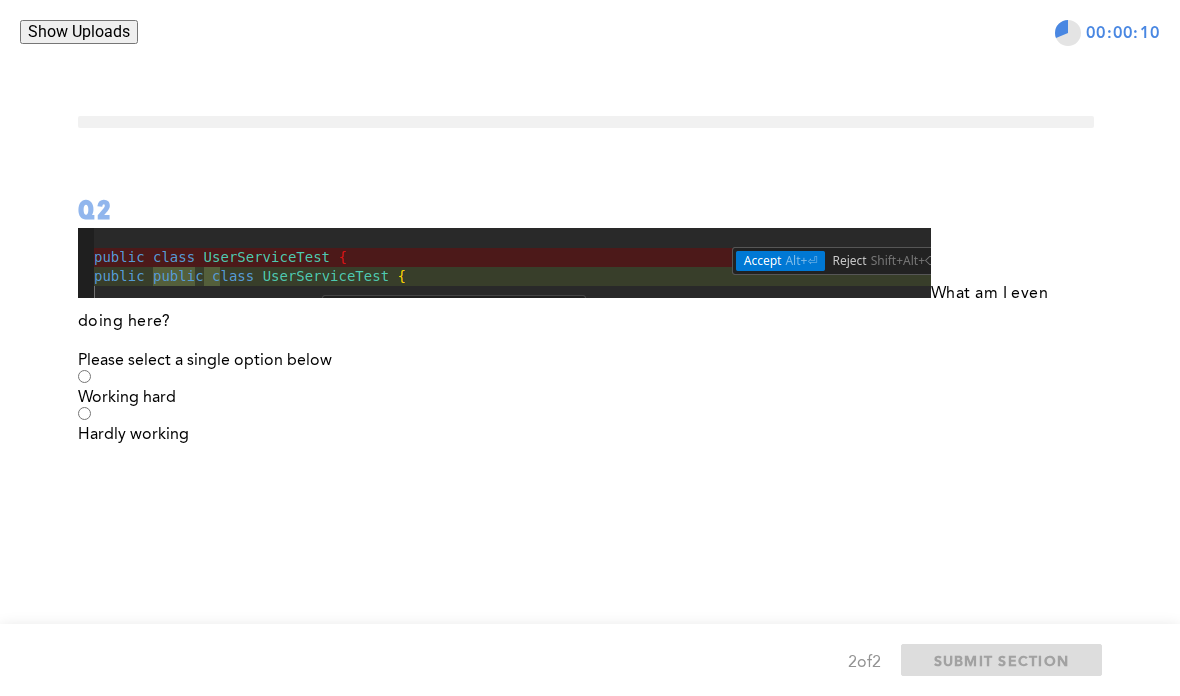 click on "Hardly working" at bounding box center [586, 435] 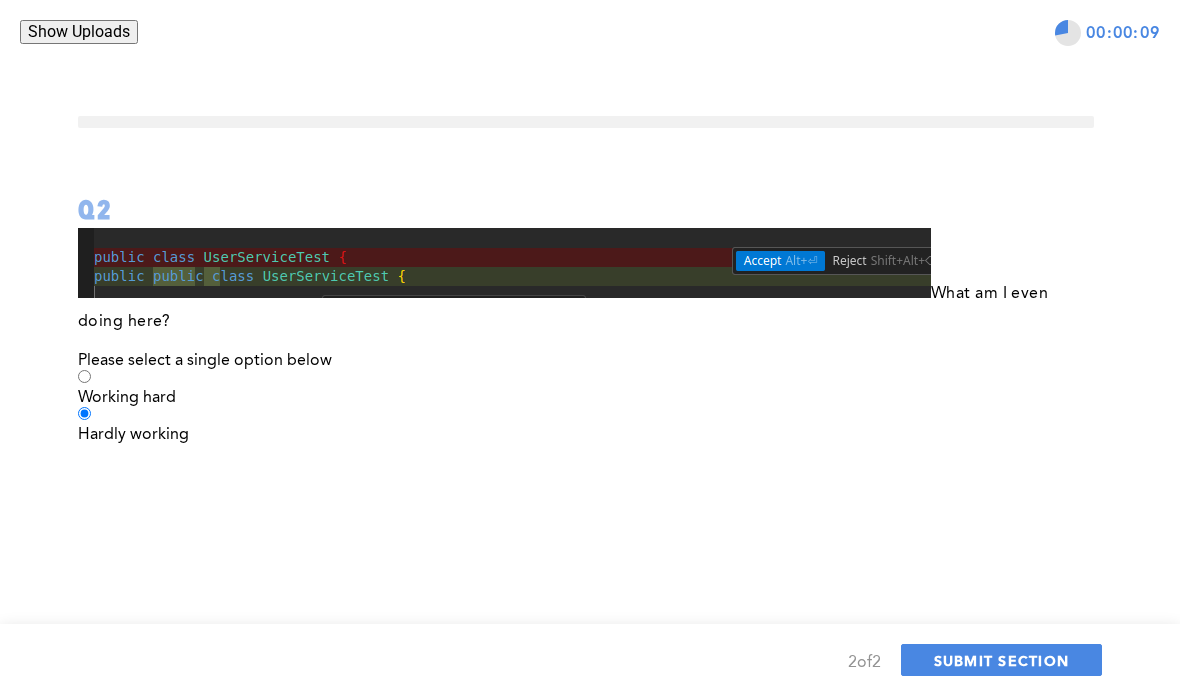 click on "SUBMIT SECTION" at bounding box center (1002, 660) 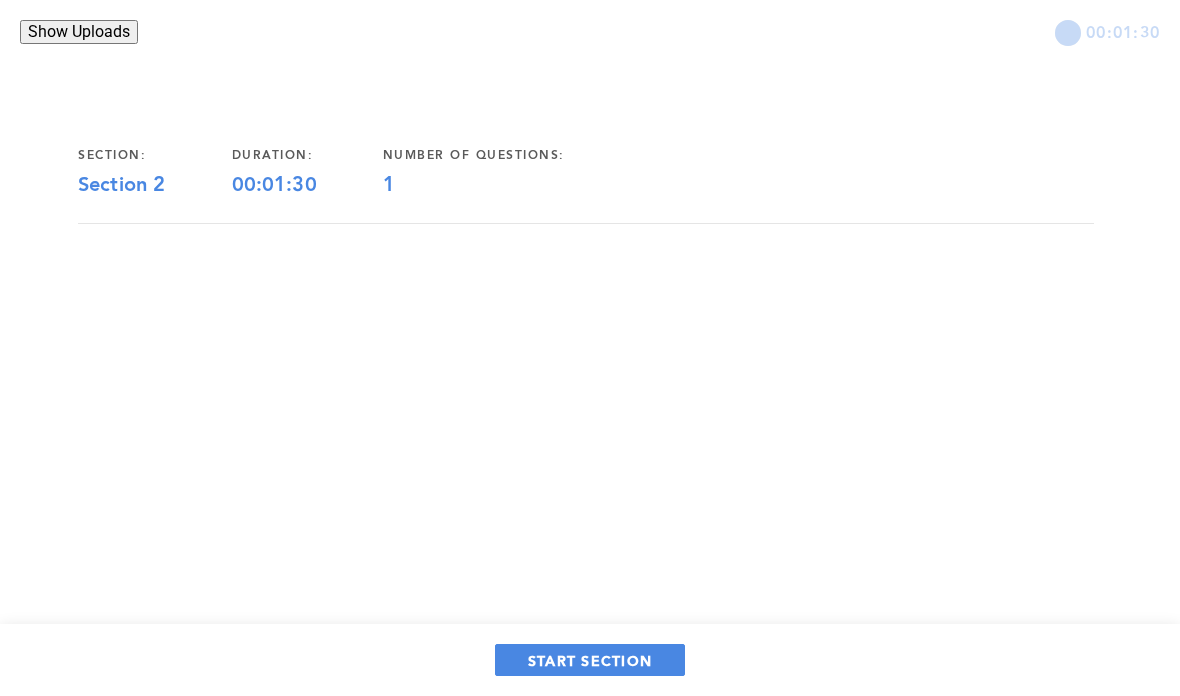 click on "START SECTION" at bounding box center [590, 660] 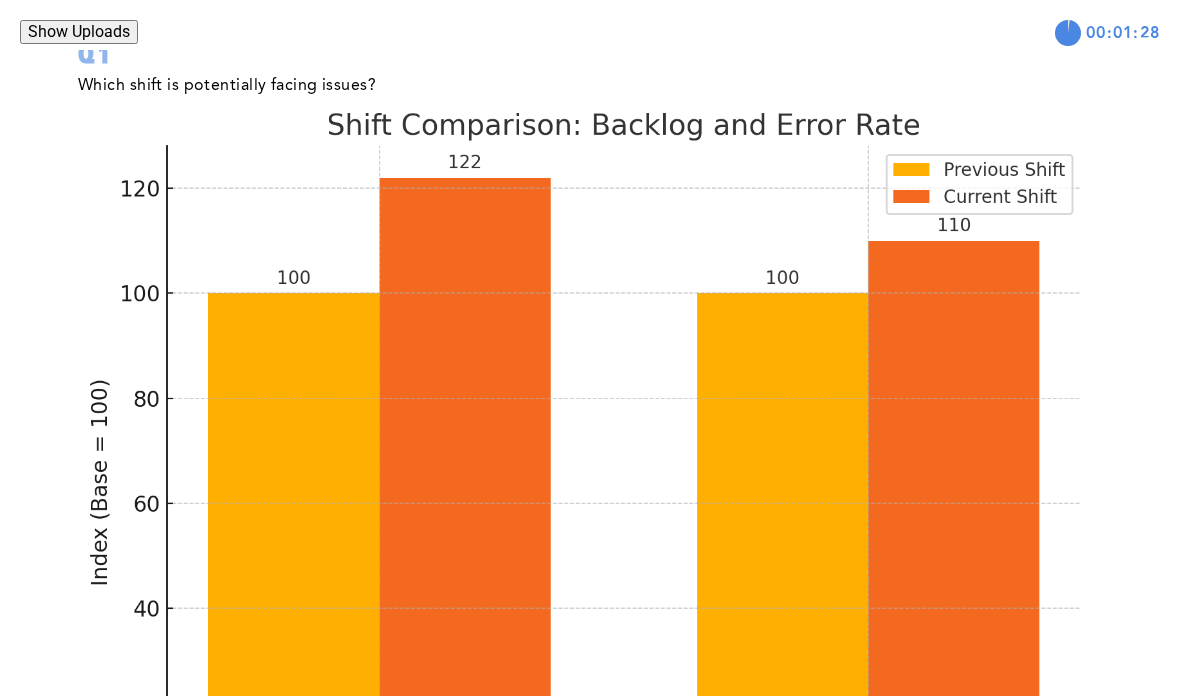 click on "Show Uploads" at bounding box center [79, 32] 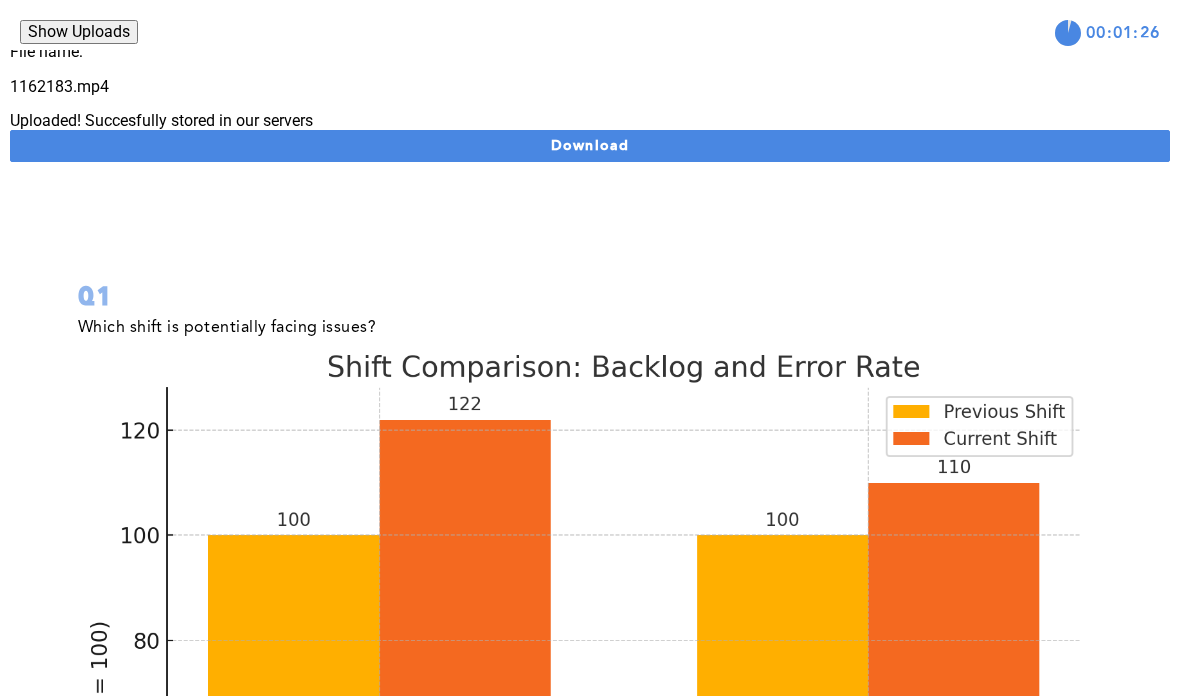 click on "x" at bounding box center (1160, 19) 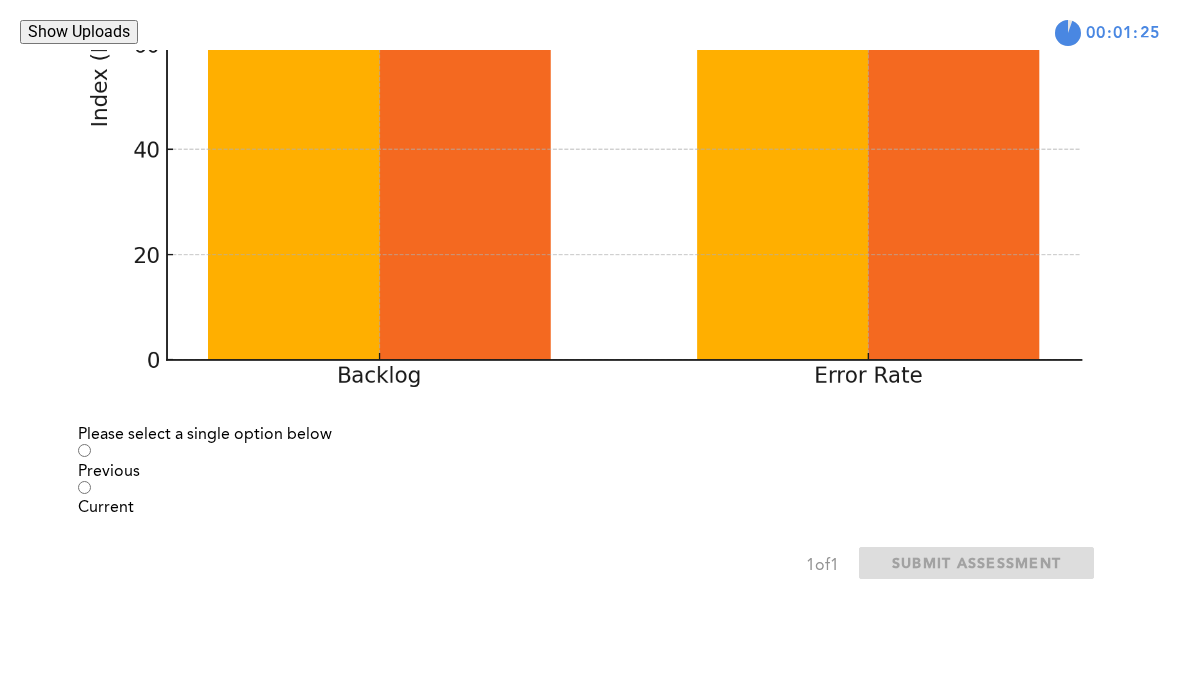 scroll, scrollTop: 579, scrollLeft: 0, axis: vertical 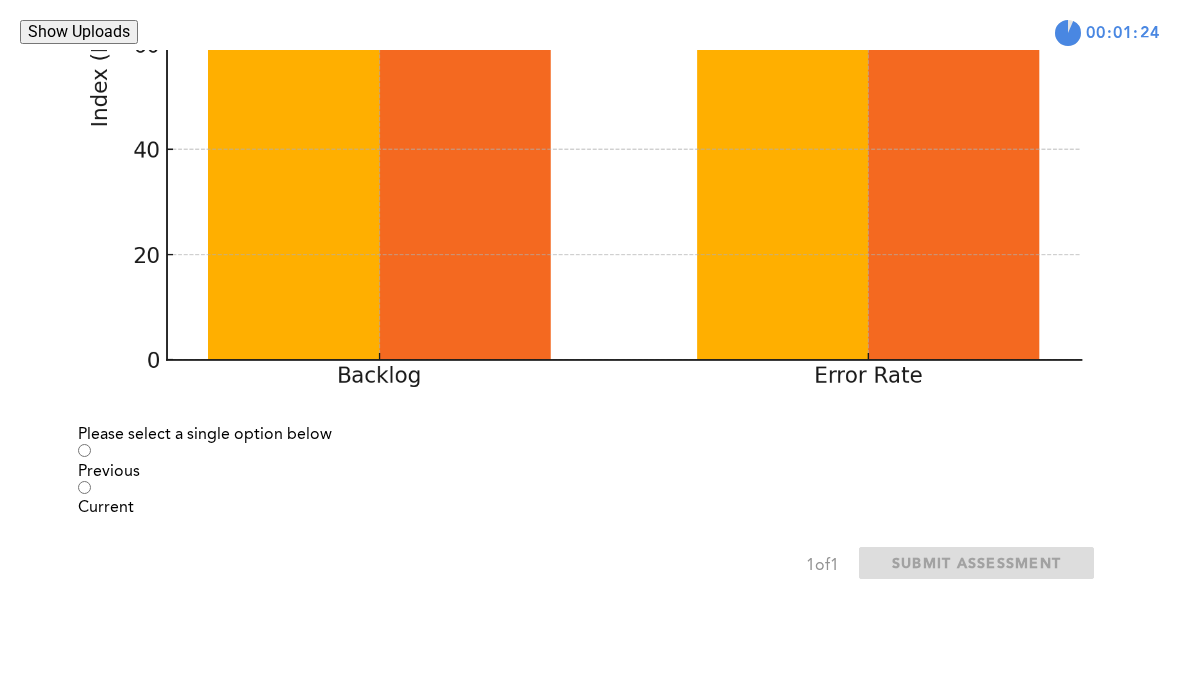 click on "Current" at bounding box center (586, 508) 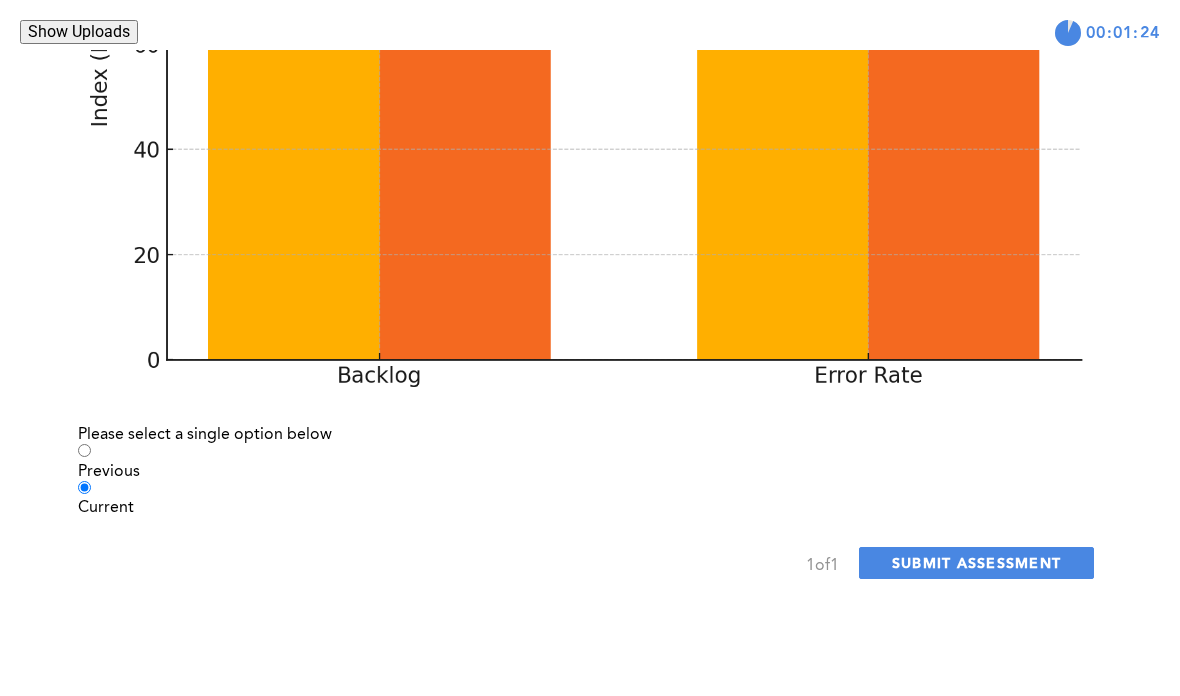 click on "SUBMIT ASSESSMENT" at bounding box center (976, 562) 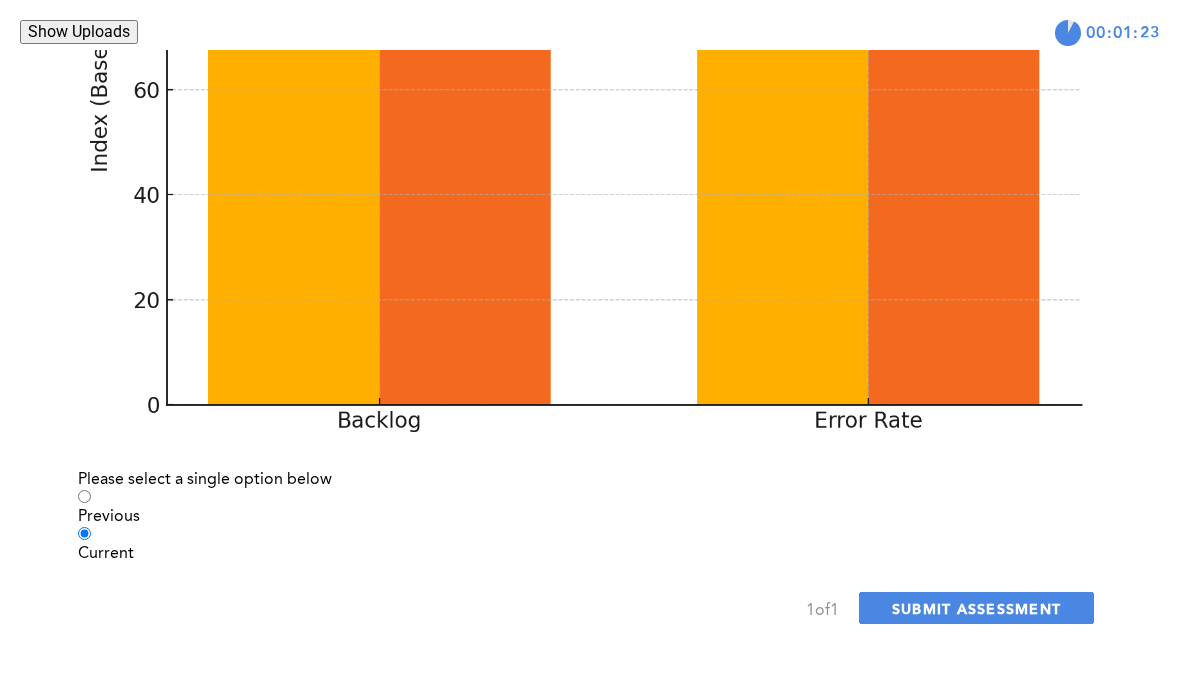 click on "Yes, Submit Assessment" at bounding box center (173, -392) 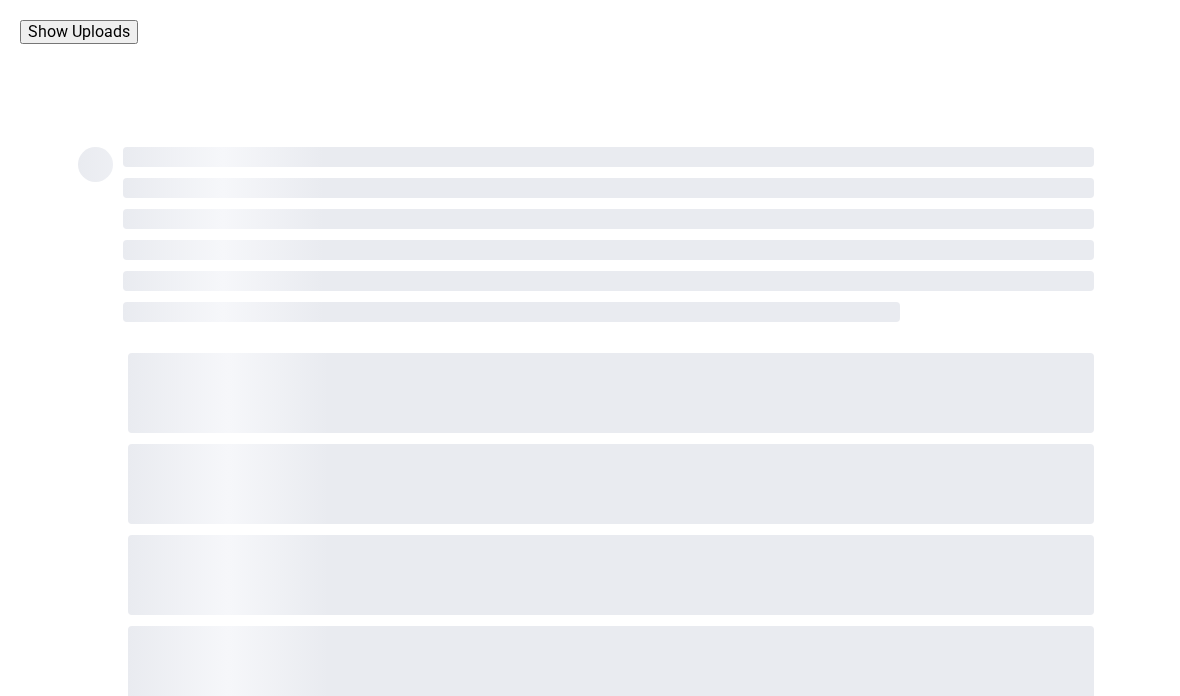 scroll, scrollTop: 80, scrollLeft: 0, axis: vertical 